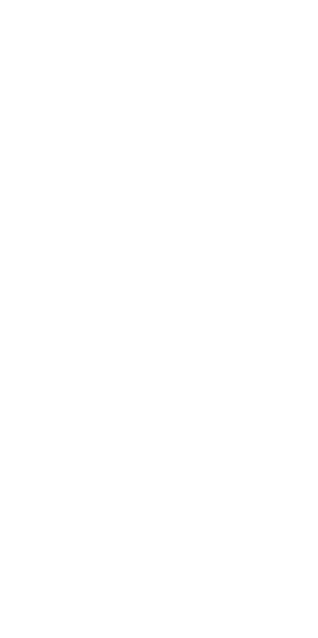 scroll, scrollTop: 0, scrollLeft: 0, axis: both 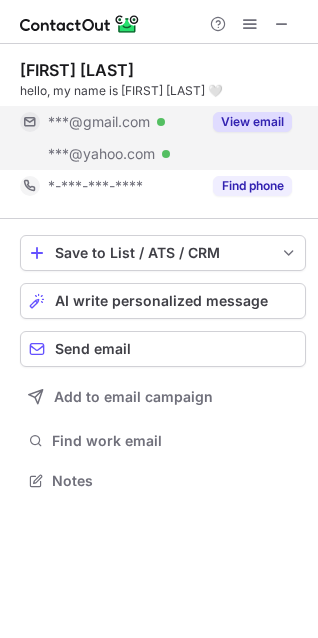 click on "***@gmail.com Verified" at bounding box center (124, 122) 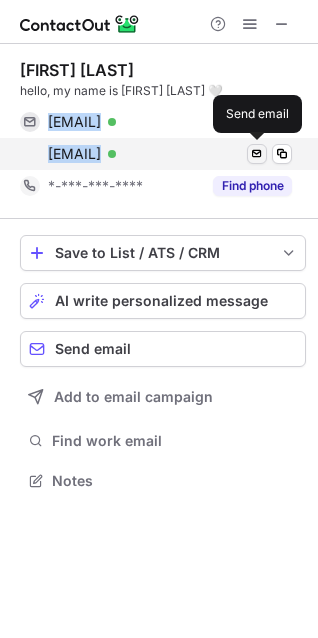 drag, startPoint x: 42, startPoint y: 124, endPoint x: 251, endPoint y: 148, distance: 210.37347 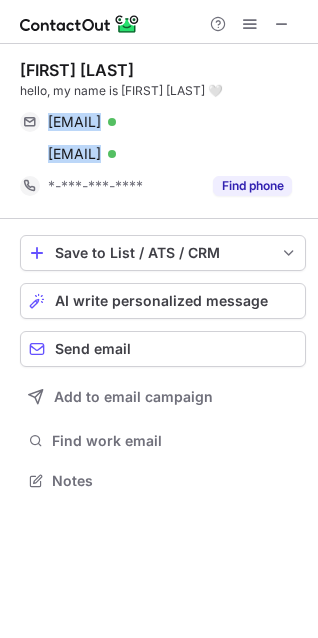 copy on "baileyjasmine71@gmail.com Verified Send email Copy baileyjasmine87@yahoo.com Verified" 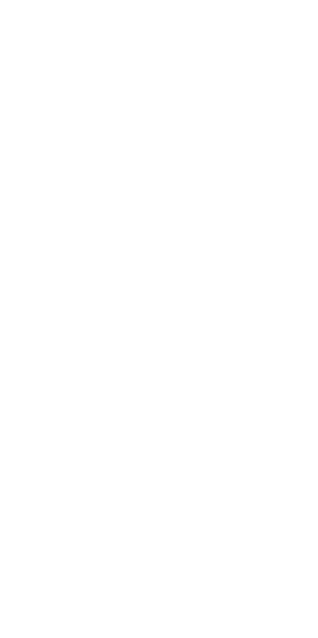 scroll, scrollTop: 0, scrollLeft: 0, axis: both 